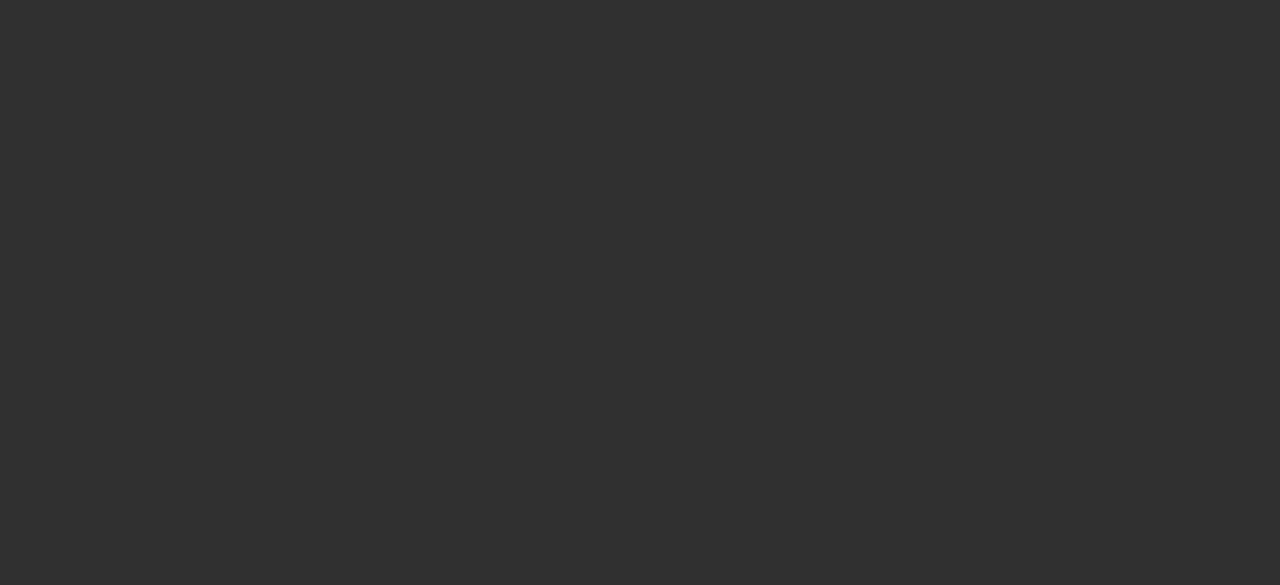 scroll, scrollTop: 0, scrollLeft: 0, axis: both 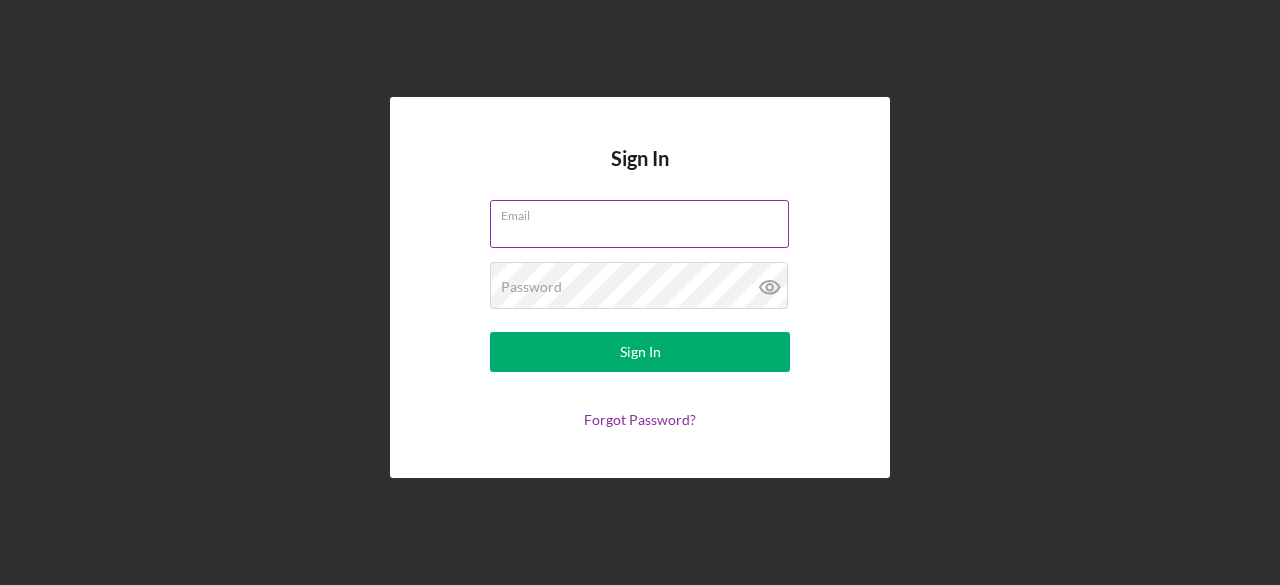 type on "[EMAIL]" 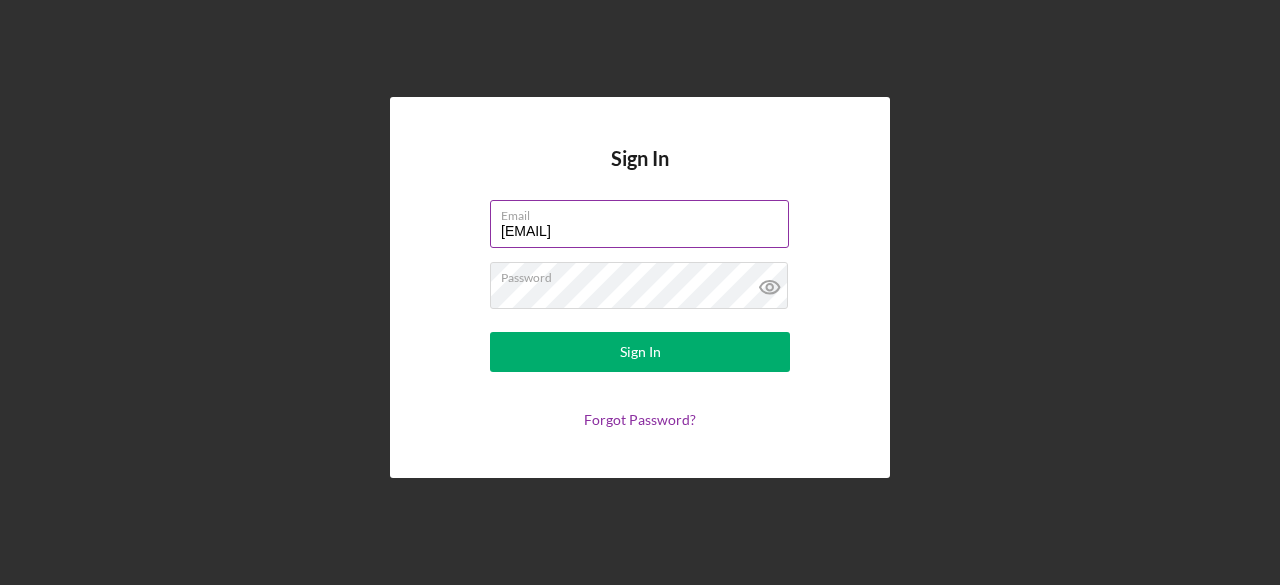 drag, startPoint x: 704, startPoint y: 233, endPoint x: 507, endPoint y: 228, distance: 197.06345 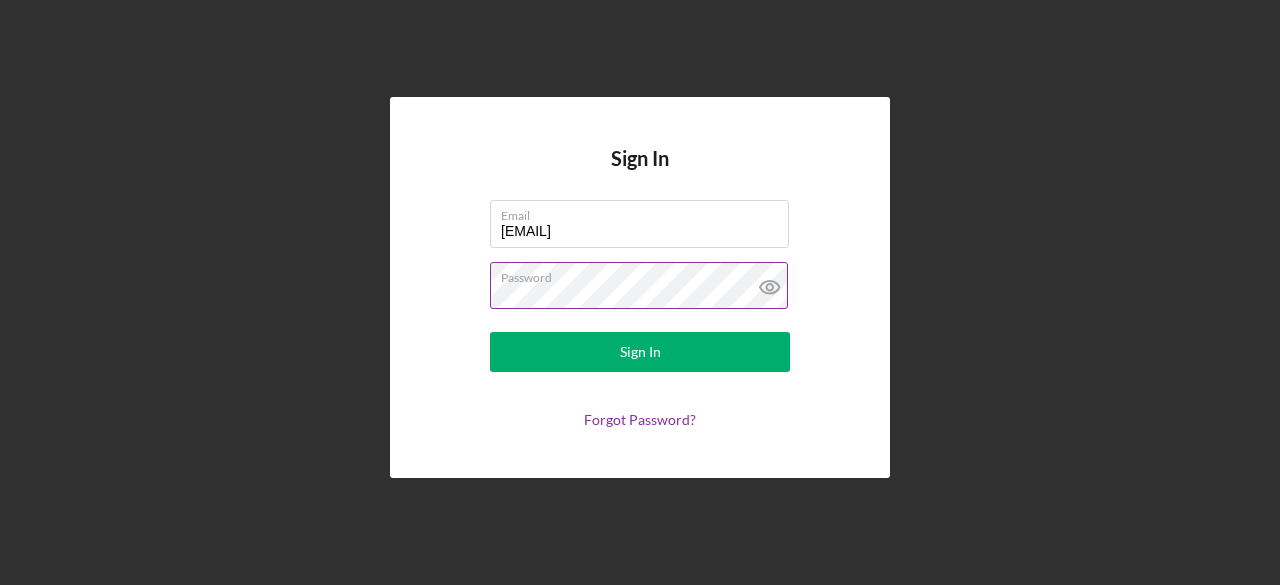 click 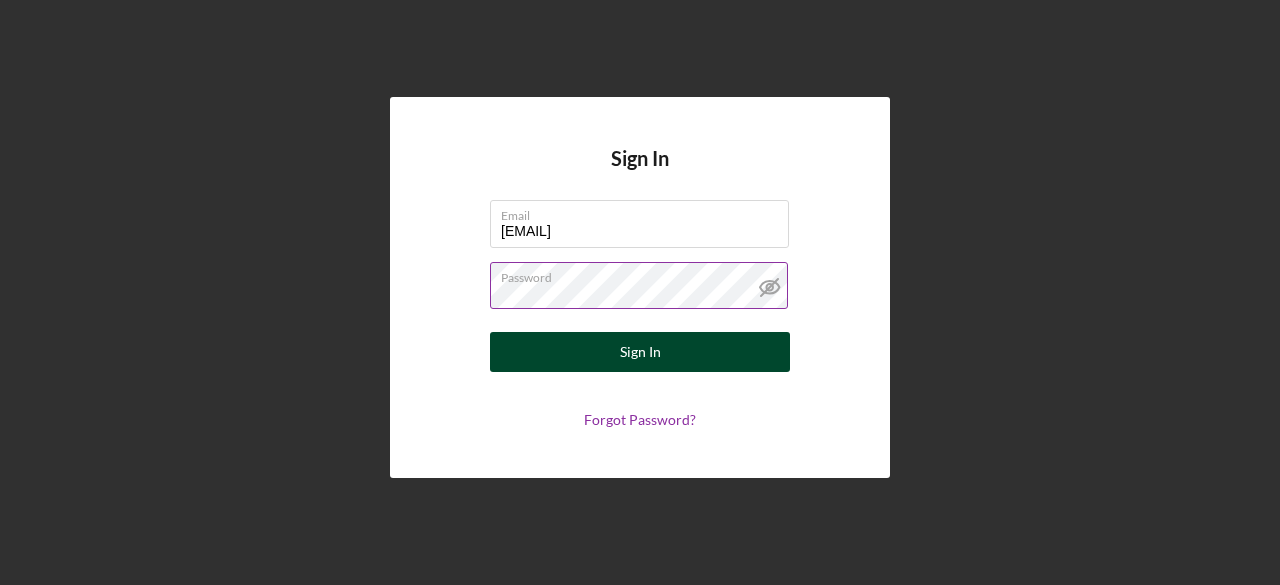 click on "Sign In" at bounding box center [640, 352] 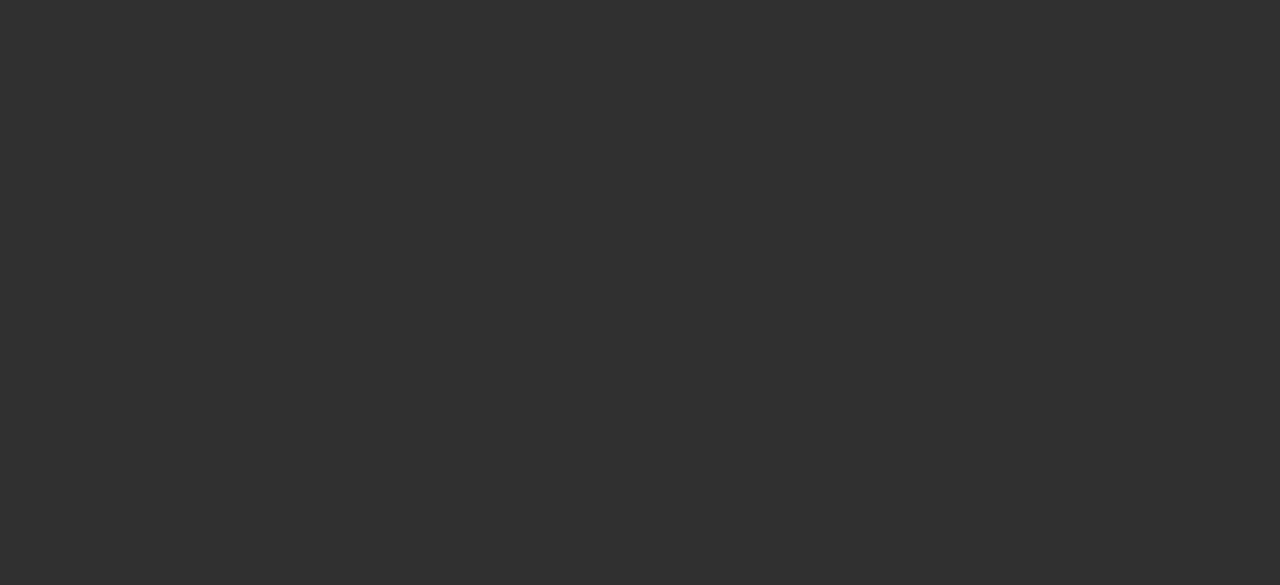scroll, scrollTop: 0, scrollLeft: 0, axis: both 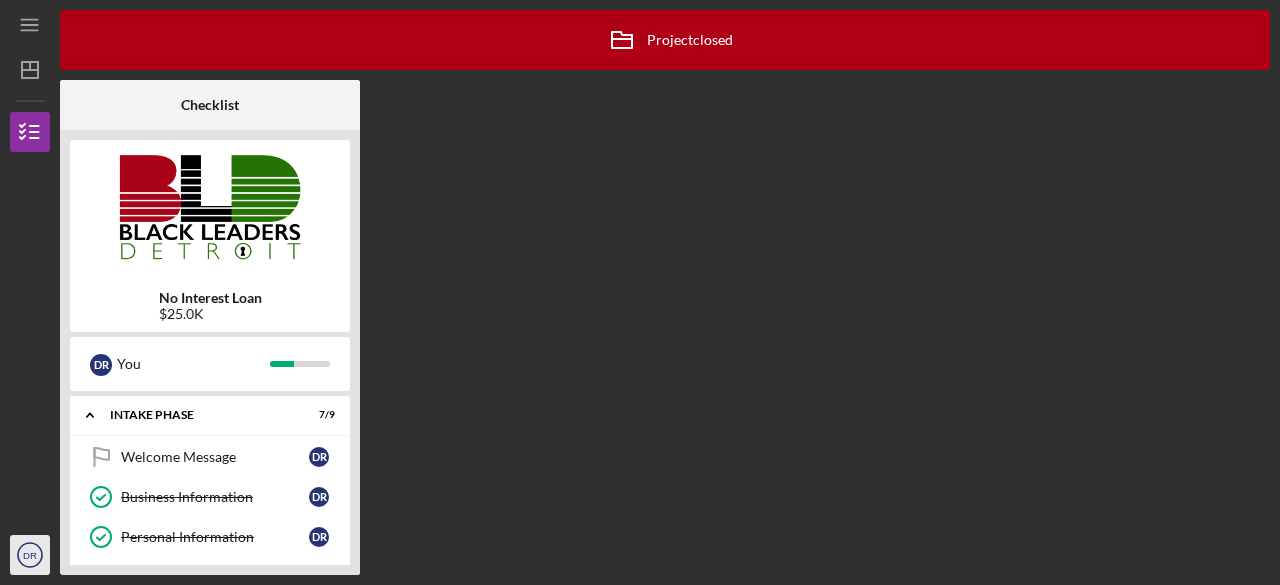 click on "Icon/User Photo DR" 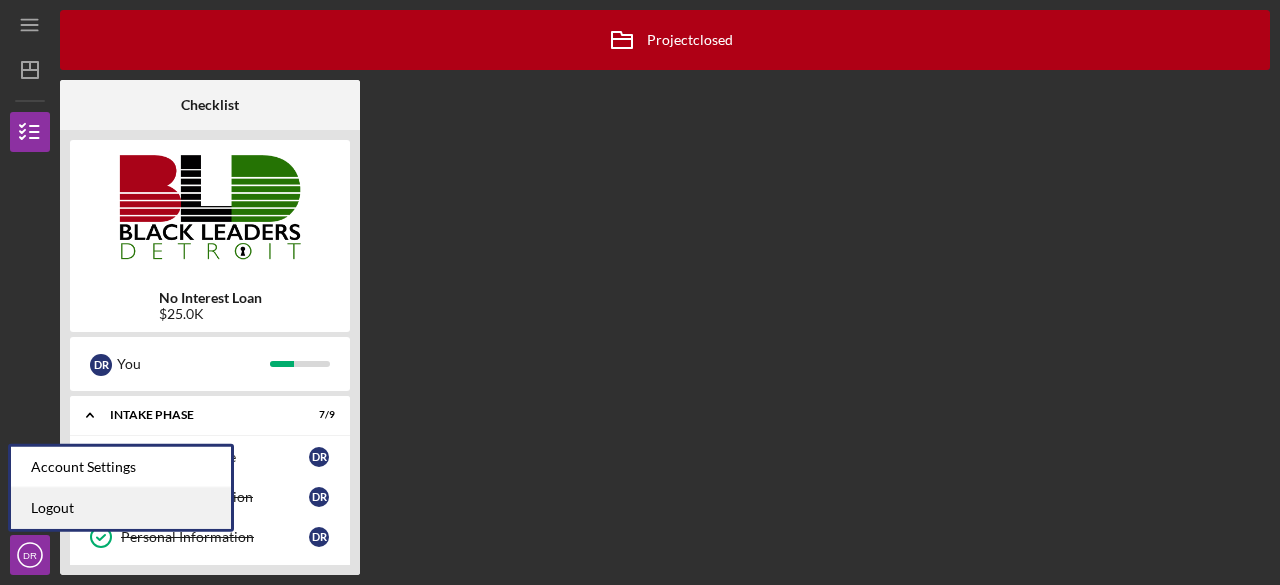 click on "Logout" at bounding box center (121, 508) 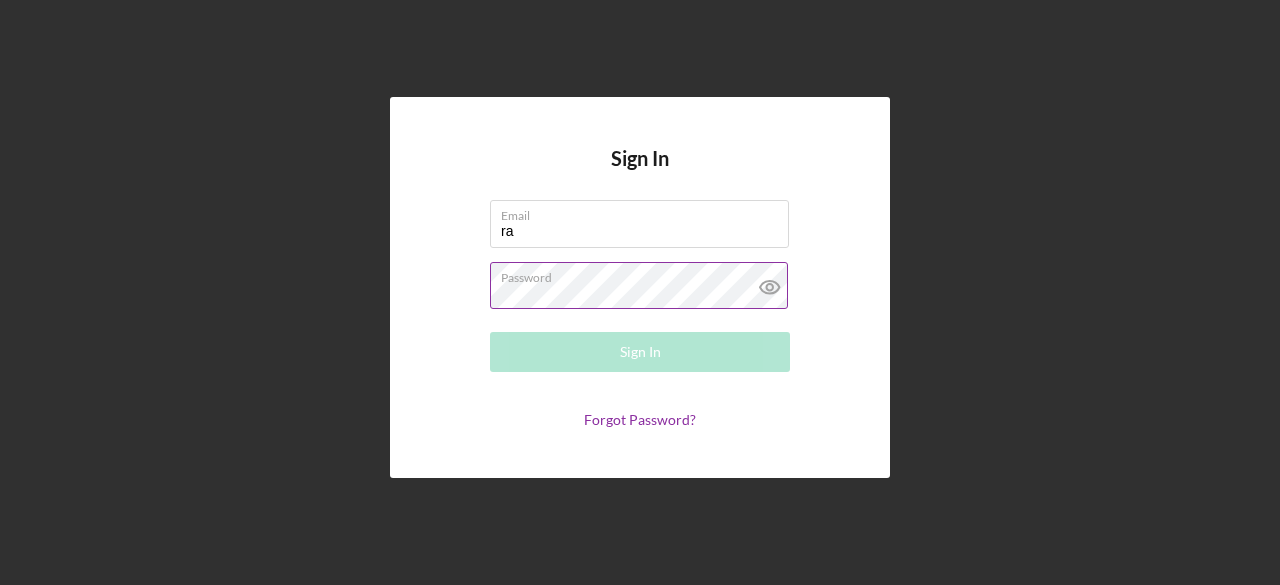 type on "r" 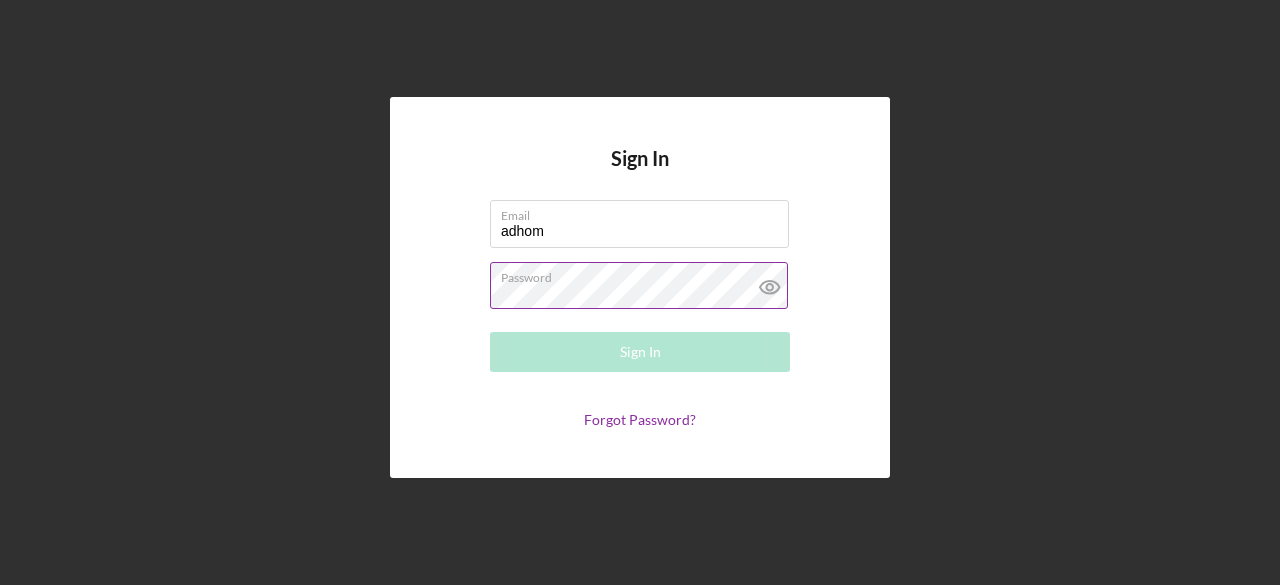 type on "[EMAIL]" 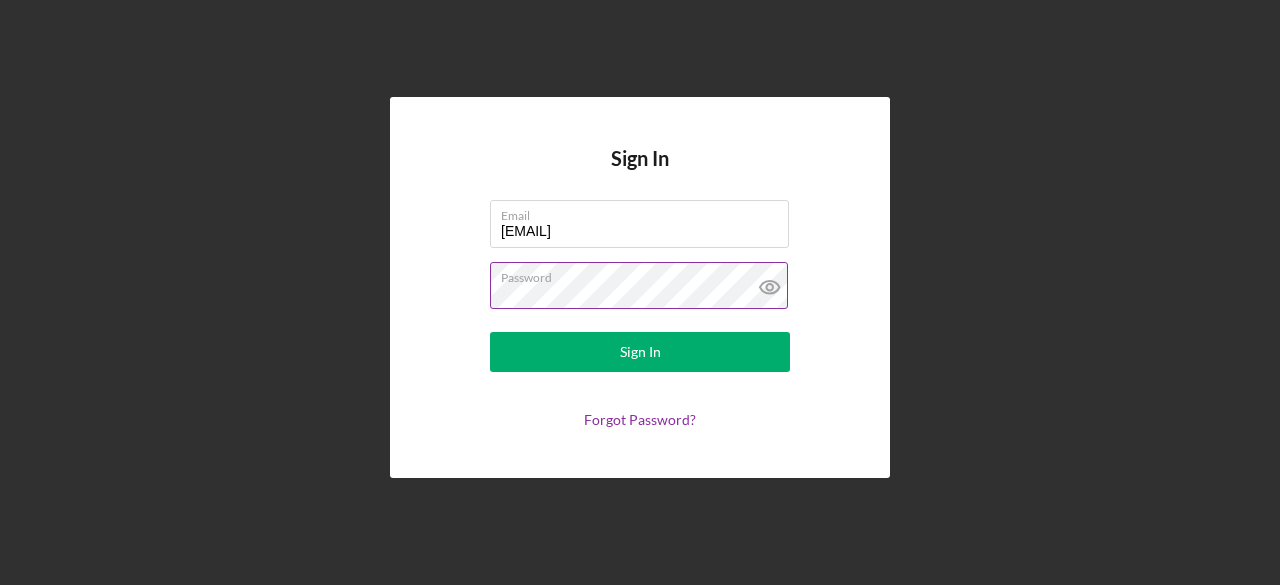 click 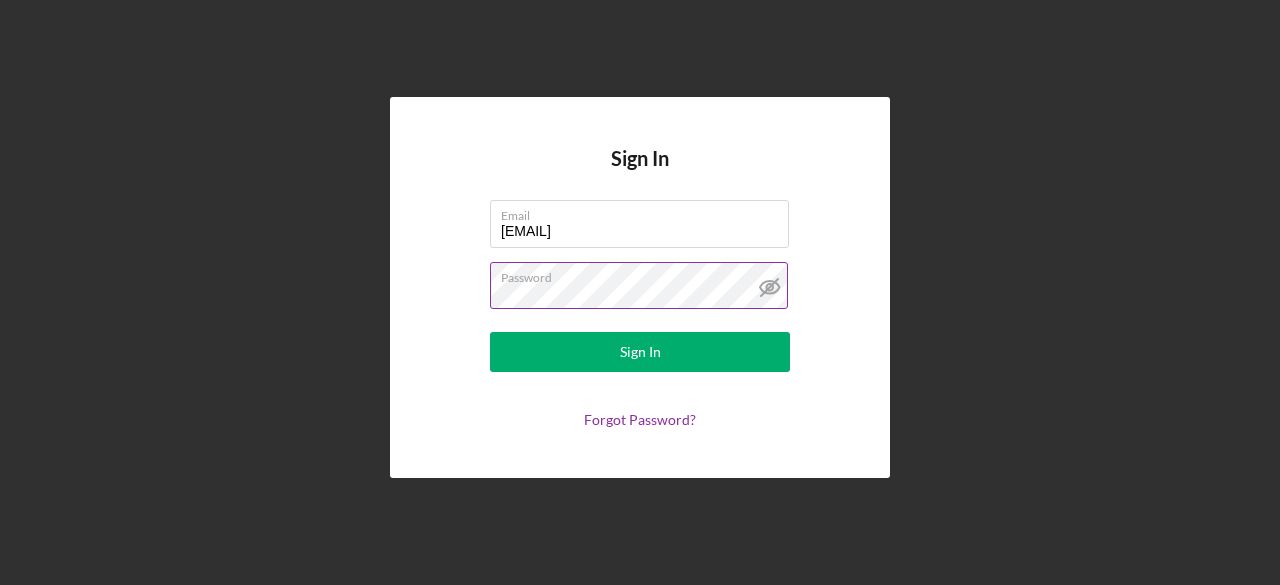 click 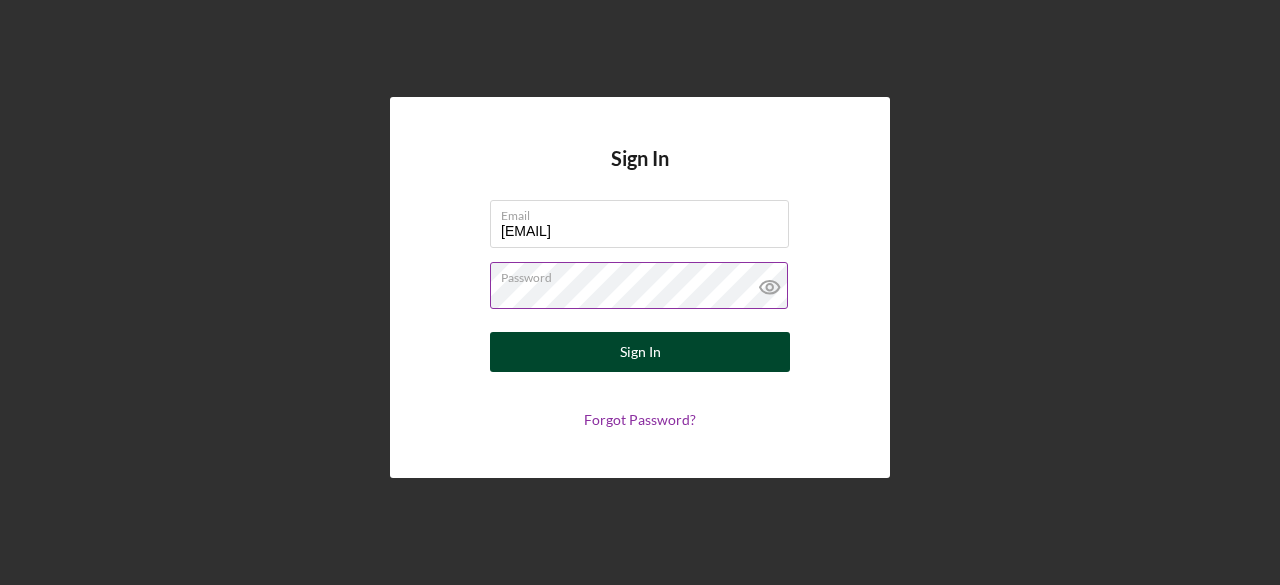 click on "Sign In" at bounding box center (640, 352) 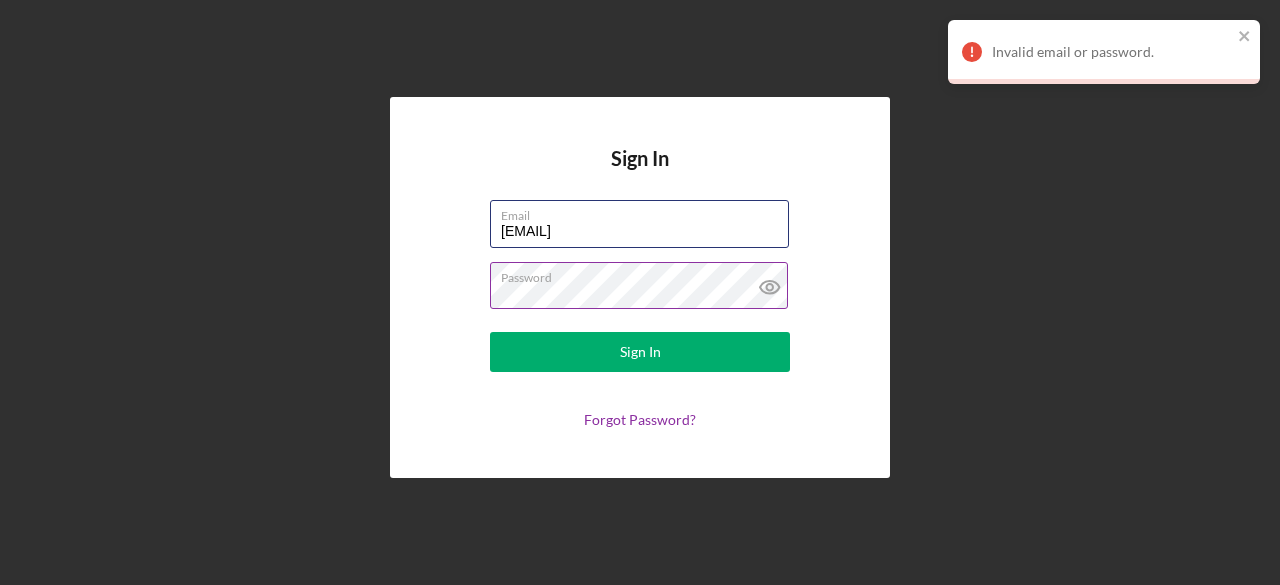 drag, startPoint x: 728, startPoint y: 236, endPoint x: 454, endPoint y: 247, distance: 274.2207 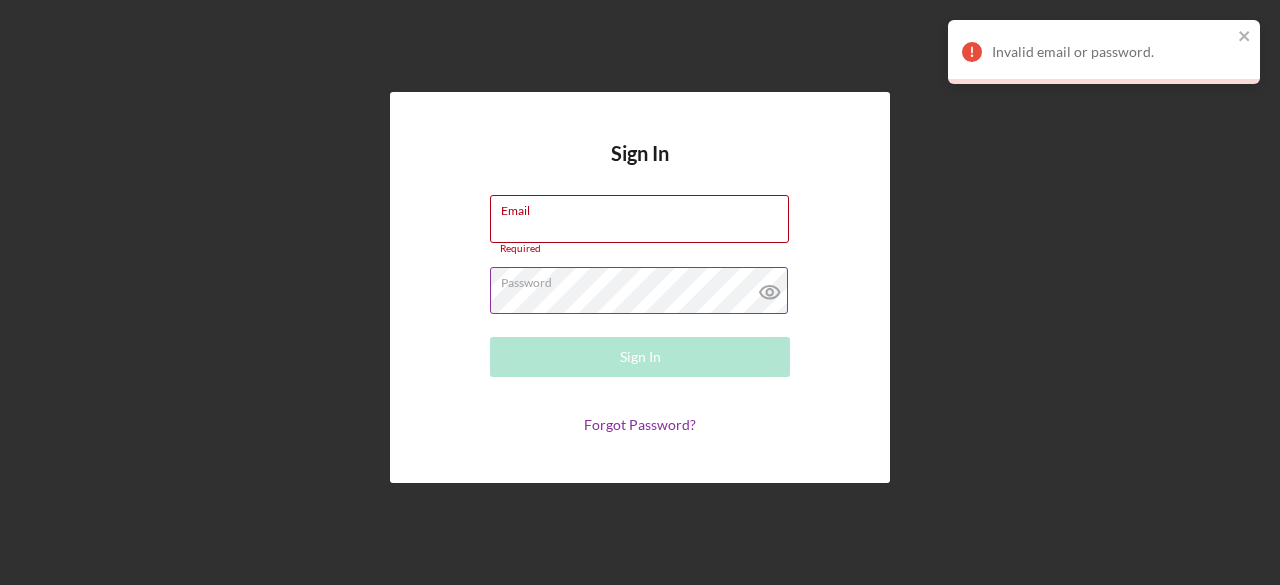 type on "r" 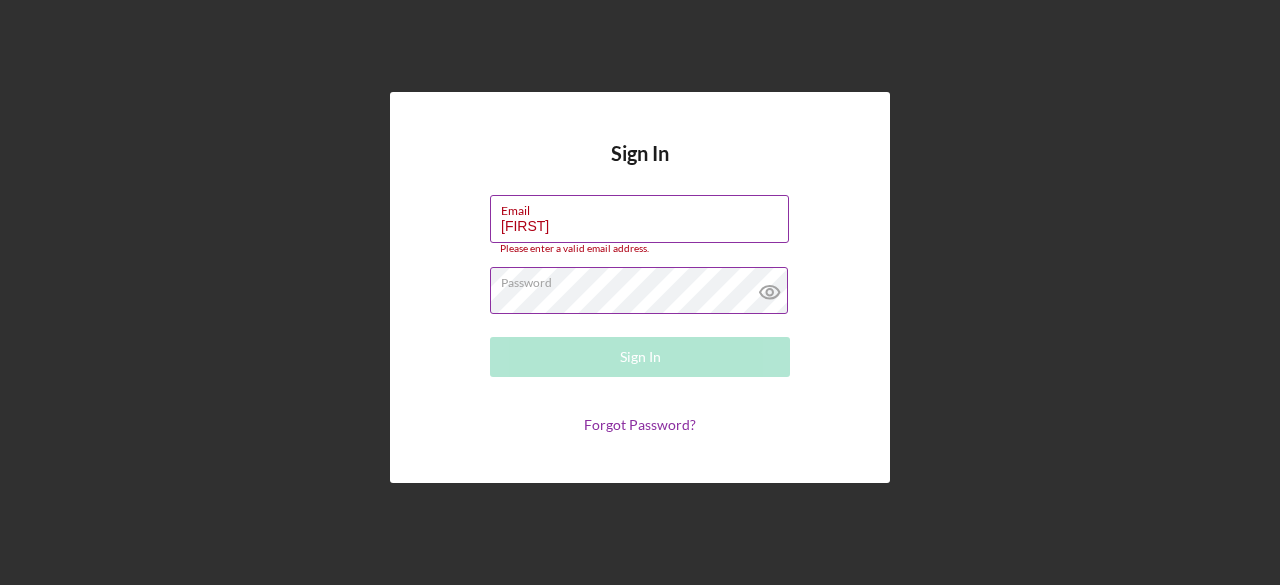 type on "[EMAIL]" 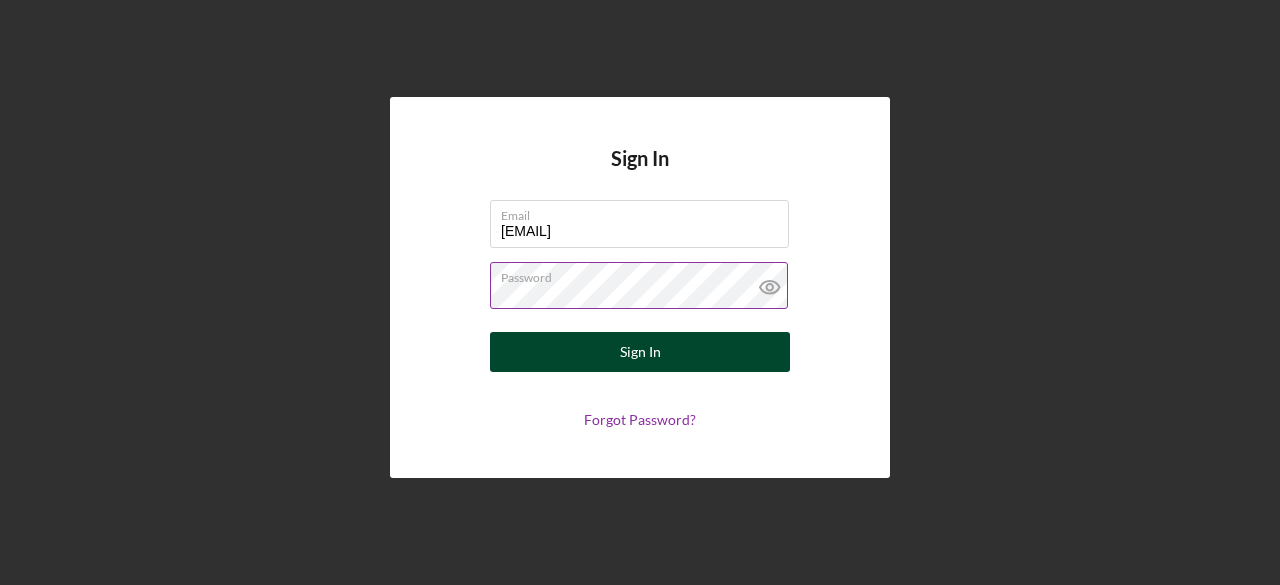 click on "Sign In" at bounding box center (640, 352) 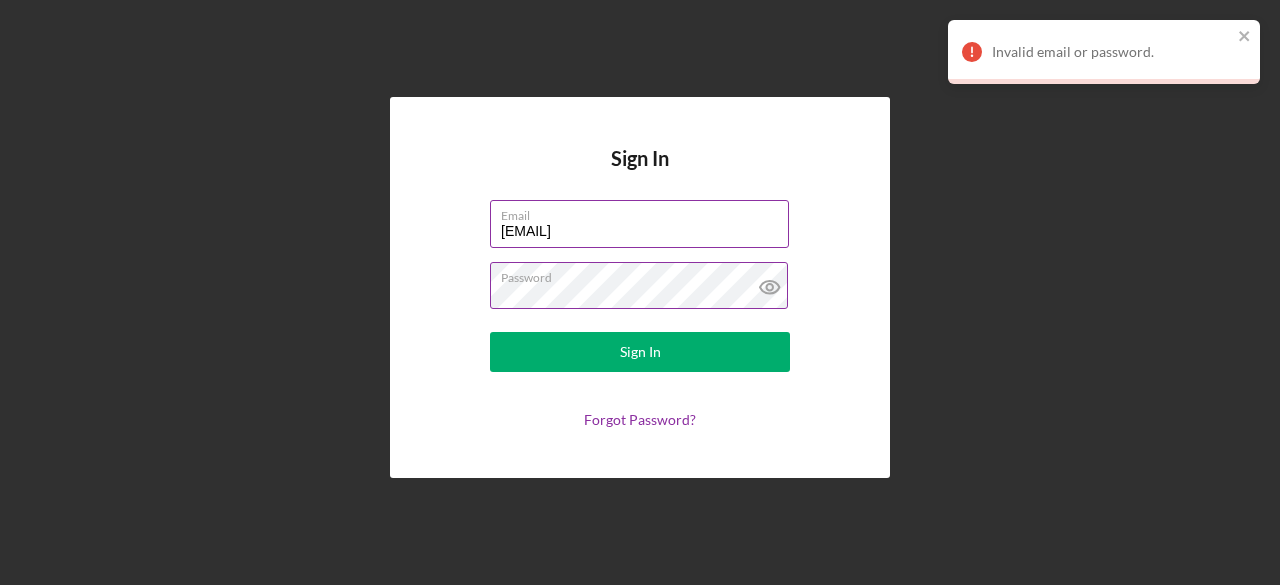 click on "Email" at bounding box center [645, 212] 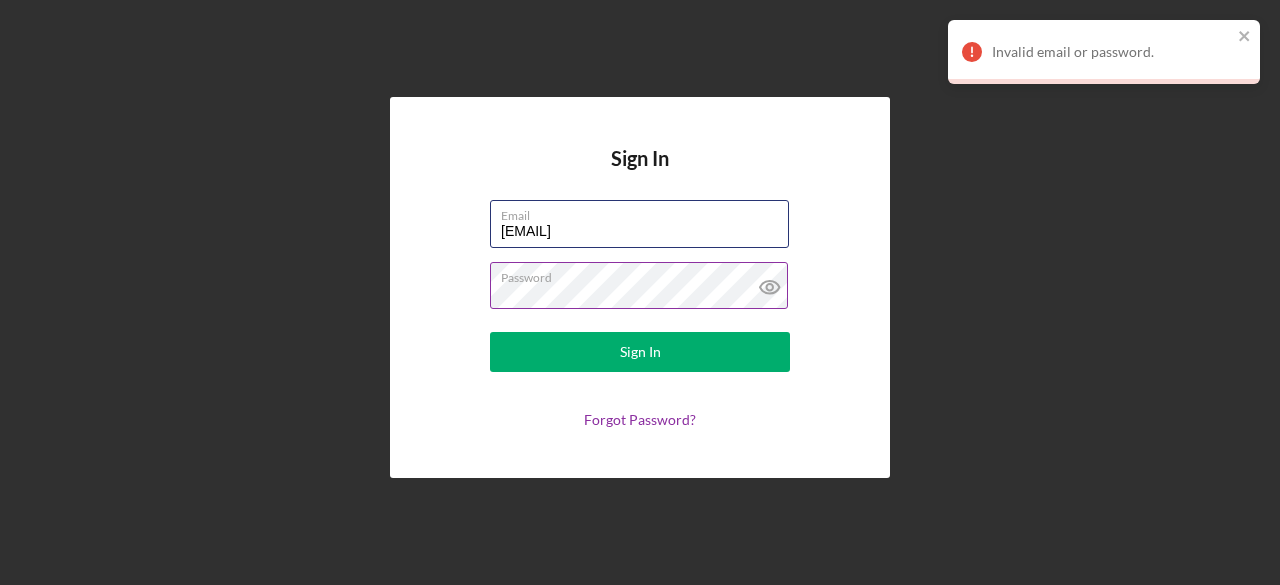 drag, startPoint x: 670, startPoint y: 224, endPoint x: 476, endPoint y: 233, distance: 194.20865 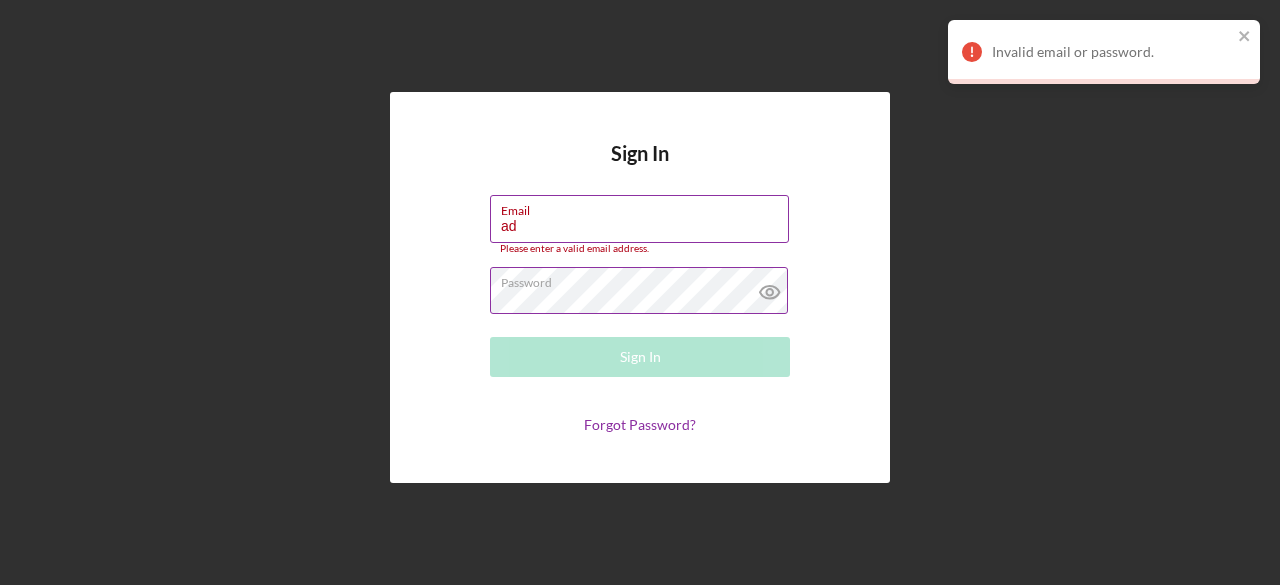 type on "[EMAIL]" 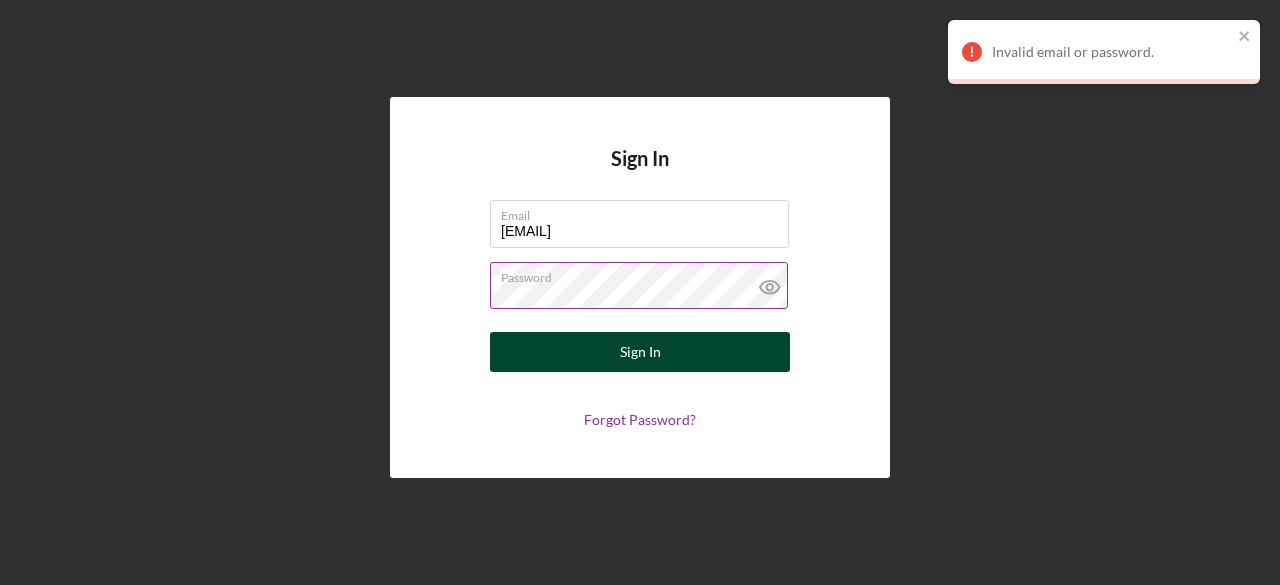 click on "Sign In" at bounding box center (640, 352) 